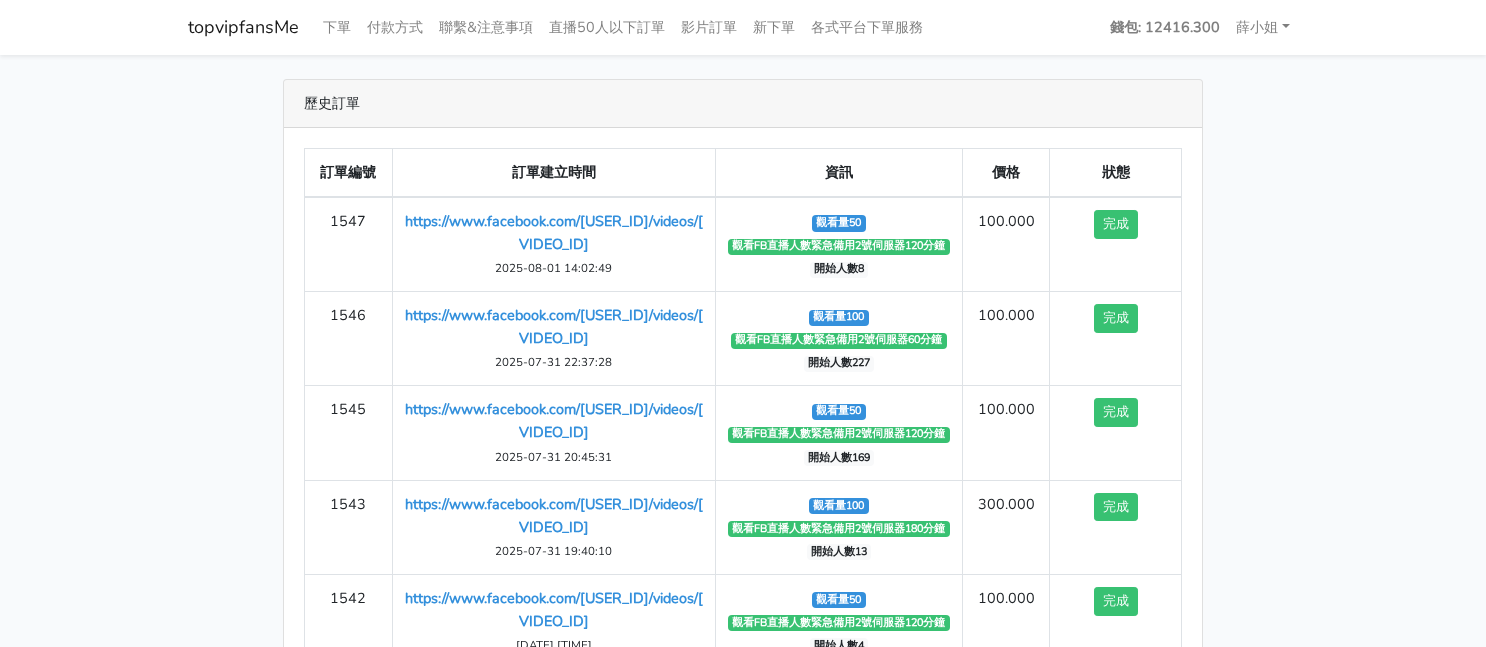 scroll, scrollTop: 0, scrollLeft: 0, axis: both 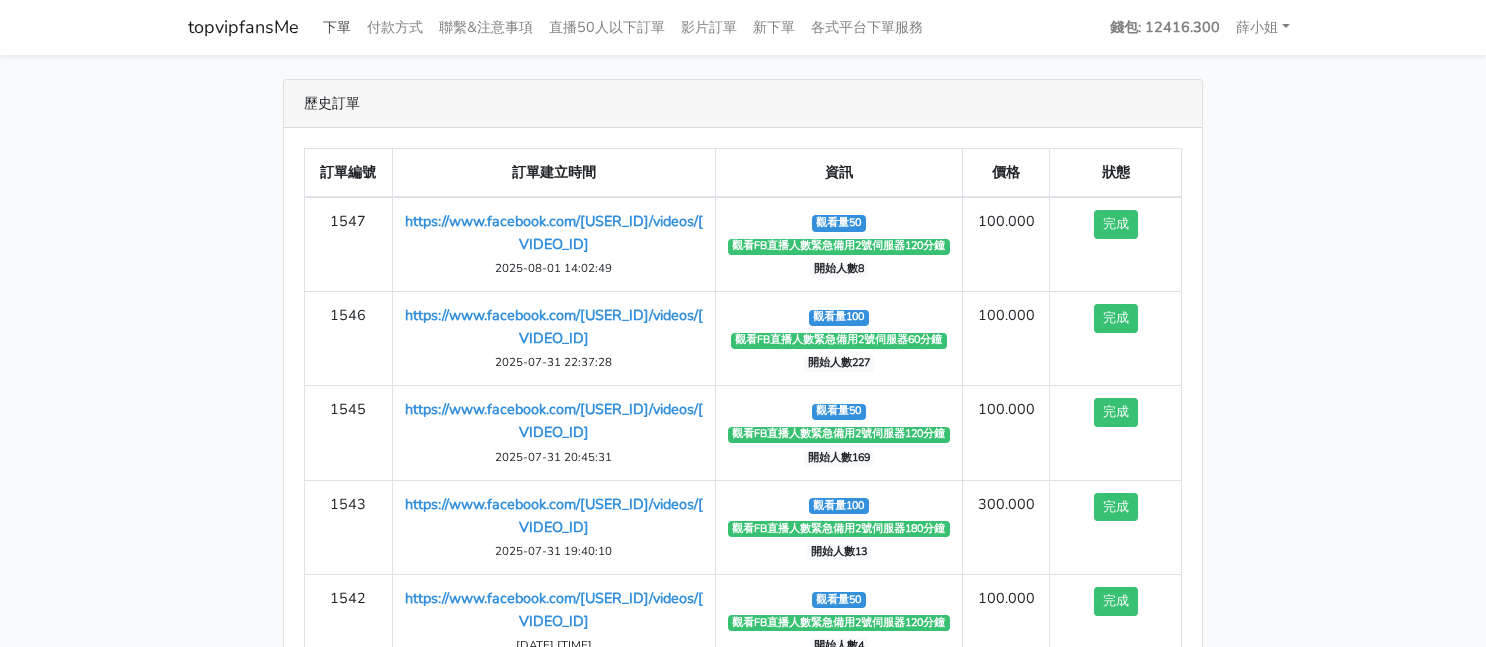 click on "下單" at bounding box center (337, 27) 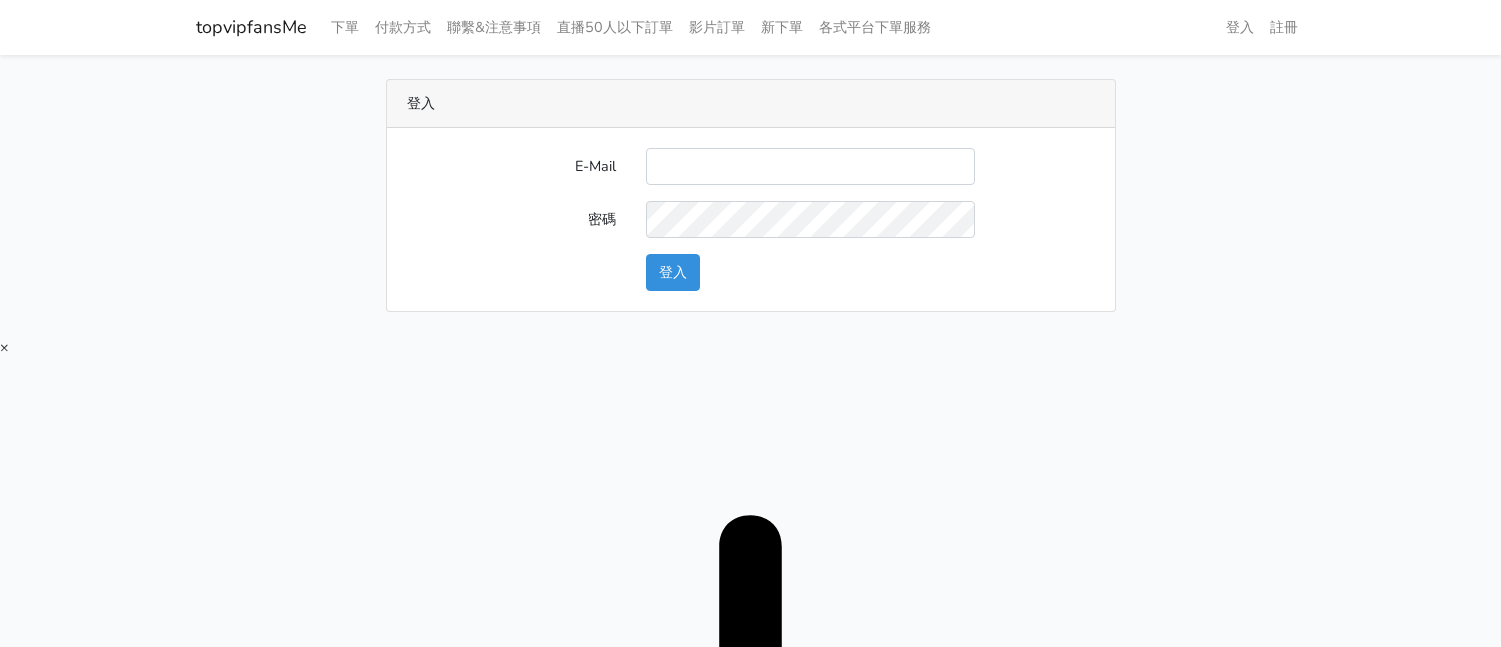 scroll, scrollTop: 0, scrollLeft: 0, axis: both 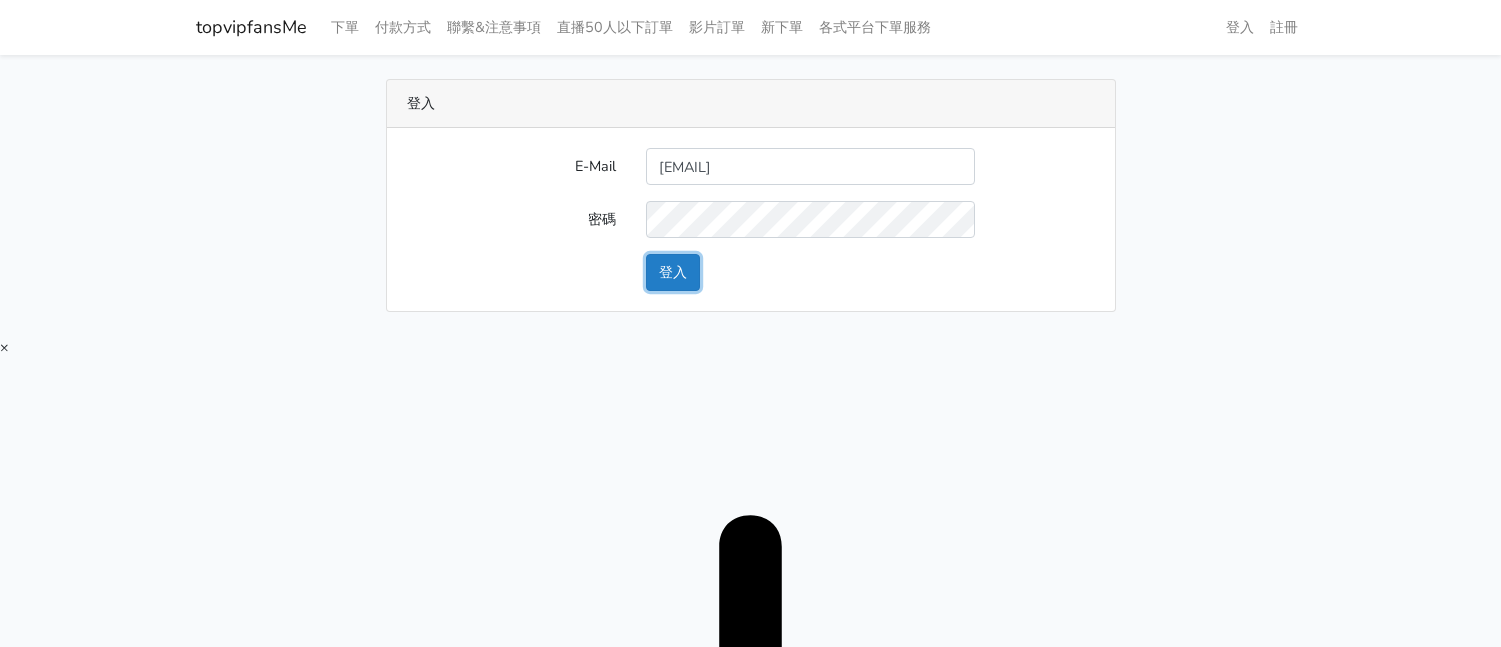 click on "登入" at bounding box center [673, 272] 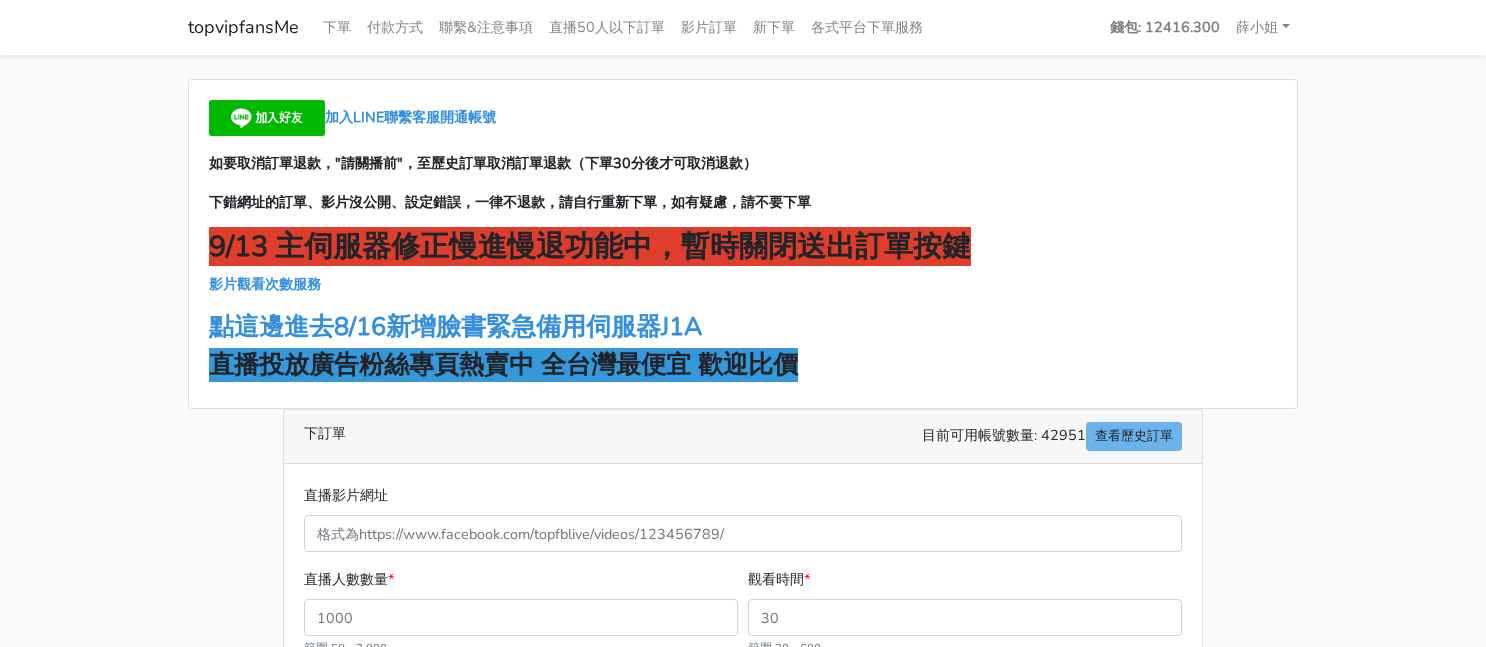 scroll, scrollTop: 0, scrollLeft: 0, axis: both 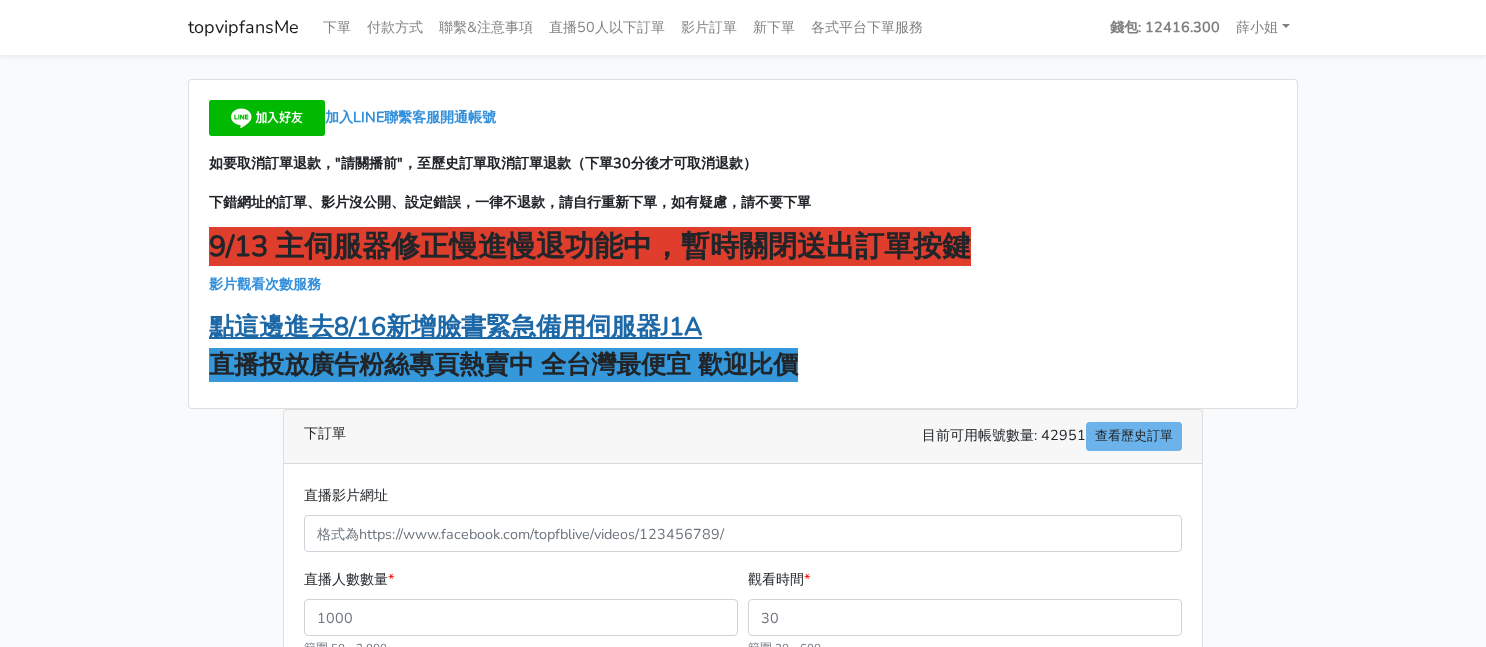 click on "點這邊進去8/16新增臉書緊急備用伺服器J1A" at bounding box center [455, 327] 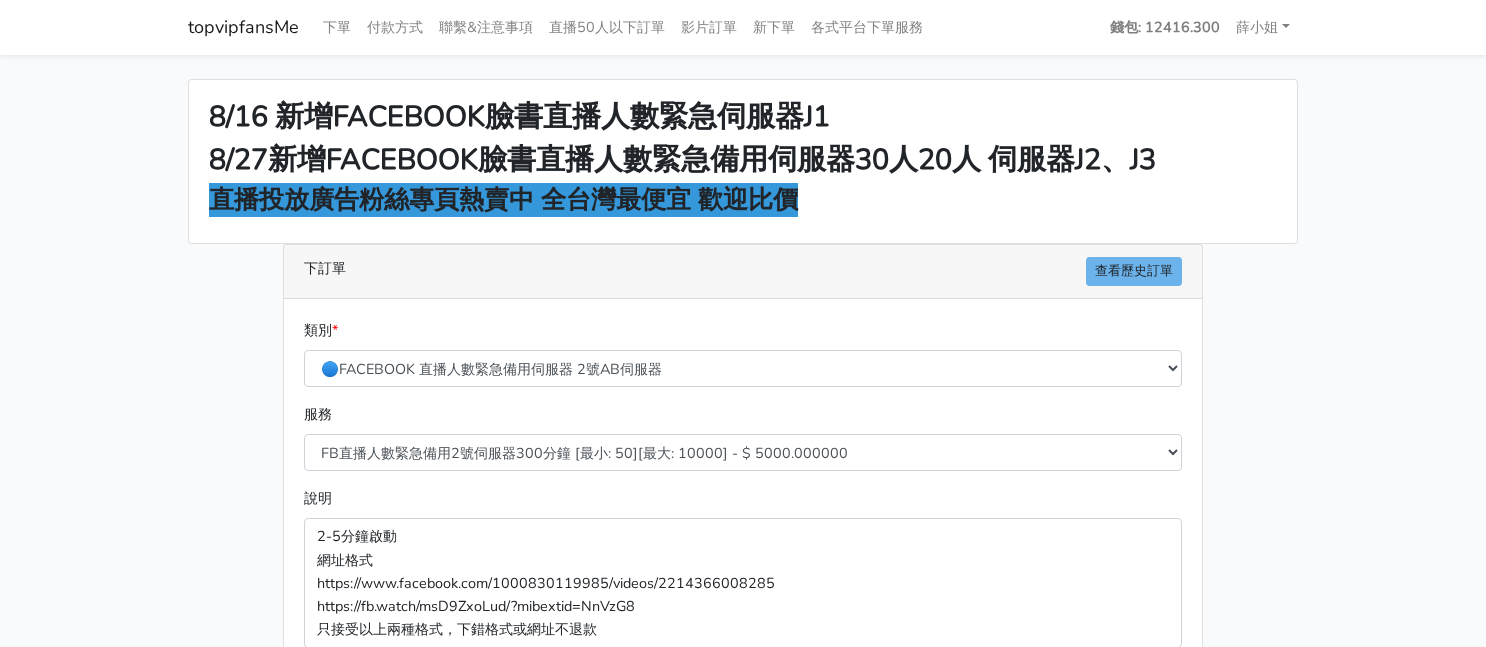scroll, scrollTop: 0, scrollLeft: 0, axis: both 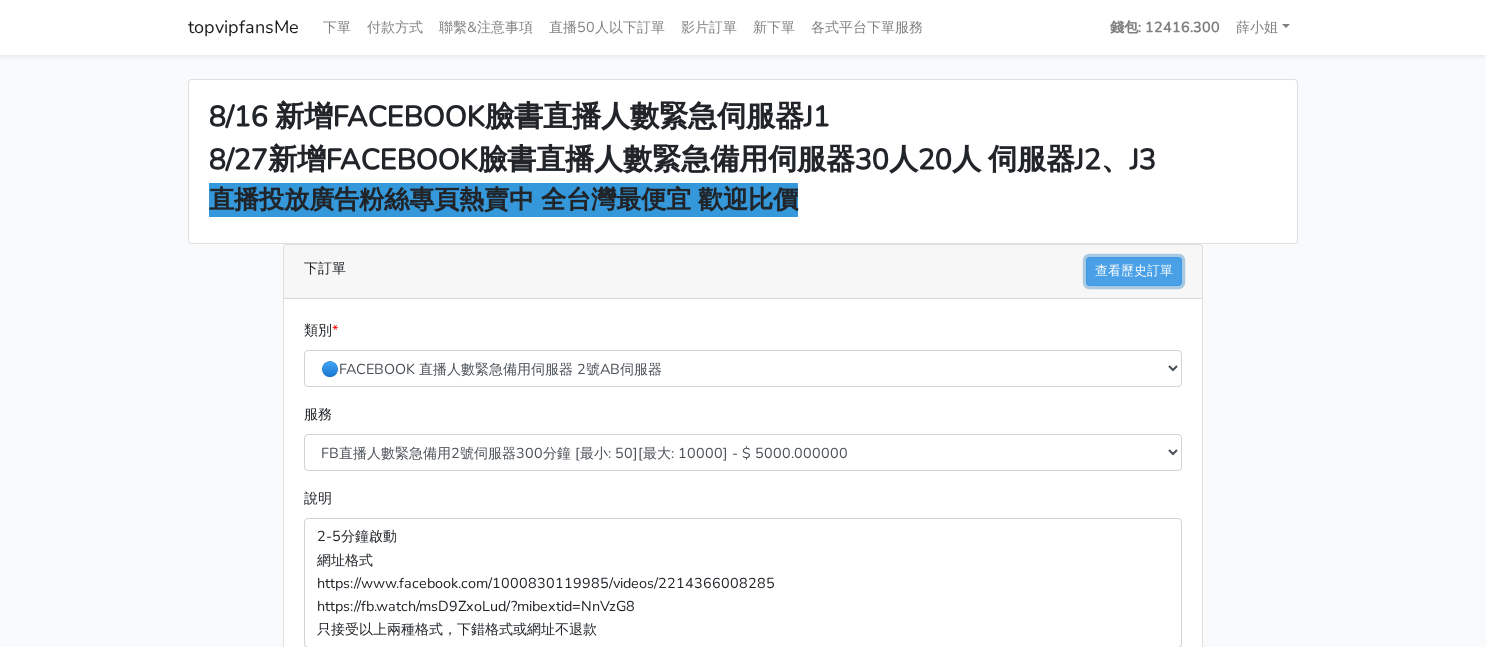 click on "查看歷史訂單" at bounding box center [1134, 271] 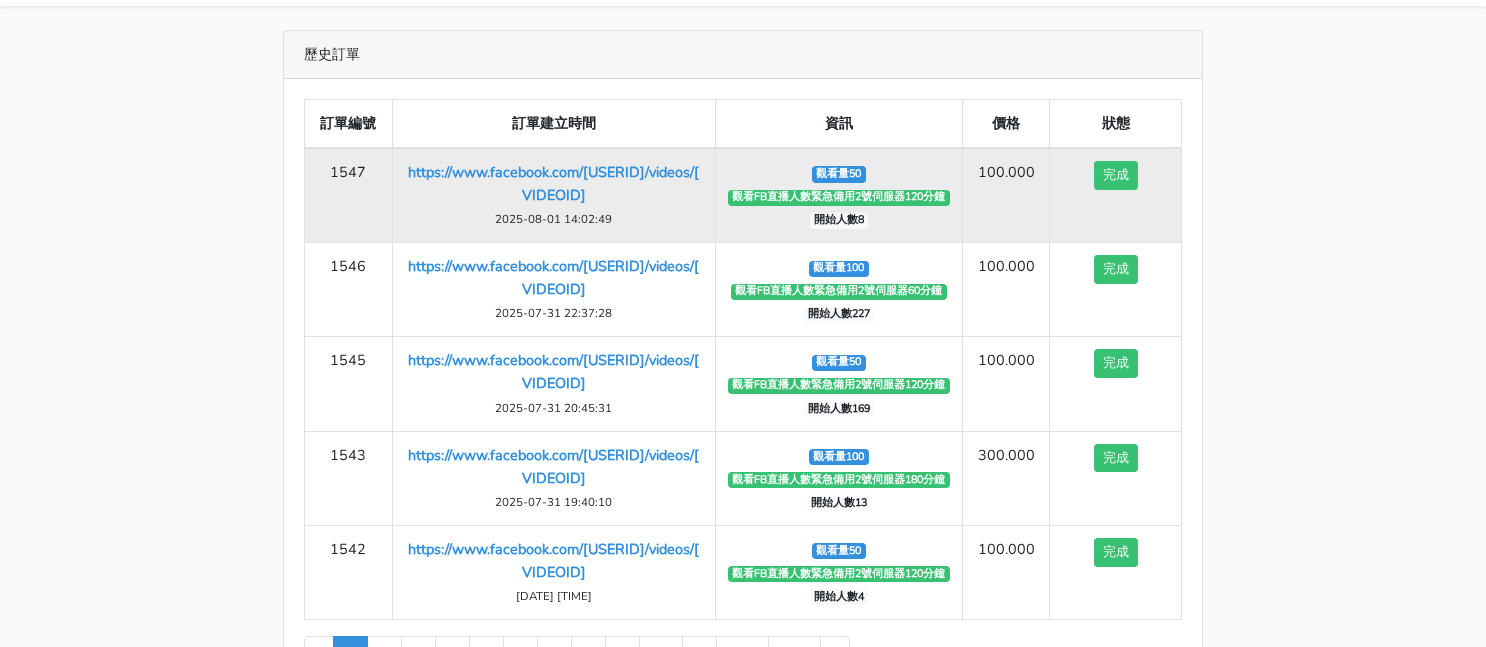 scroll, scrollTop: 0, scrollLeft: 0, axis: both 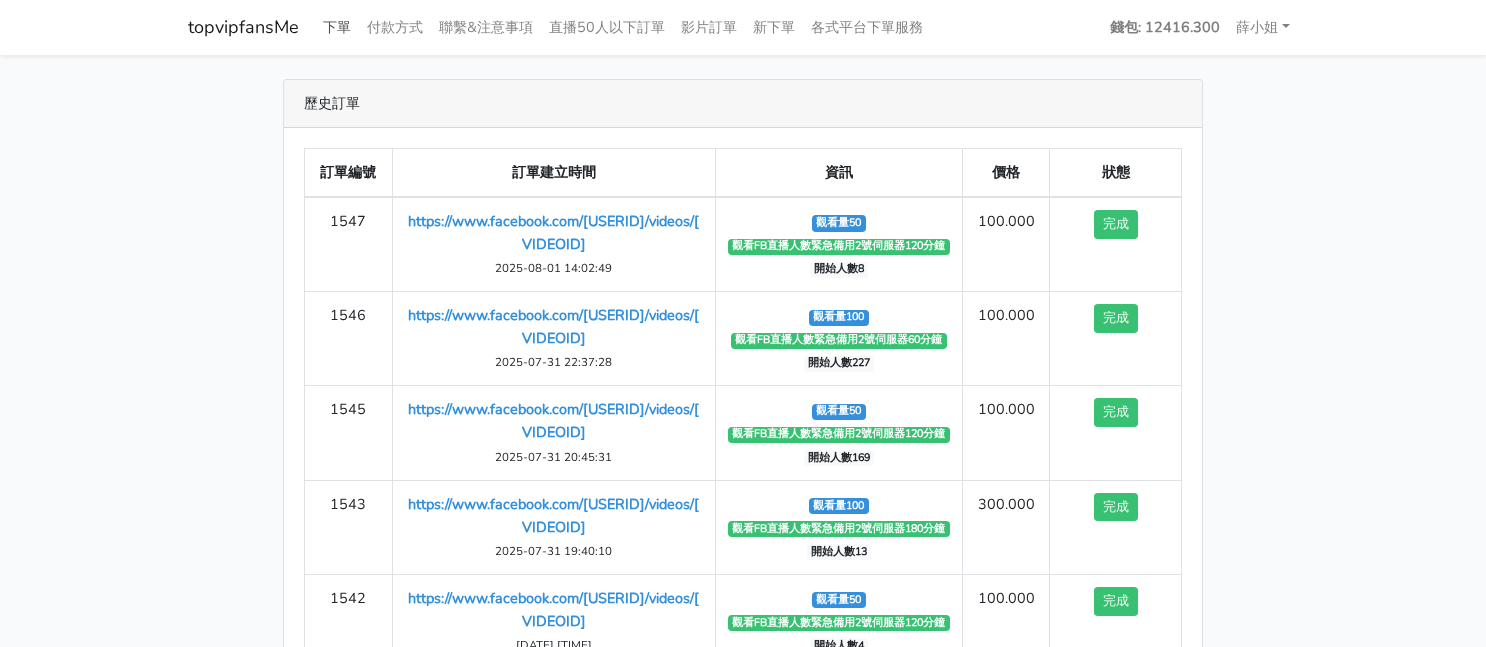 click on "下單" at bounding box center [337, 27] 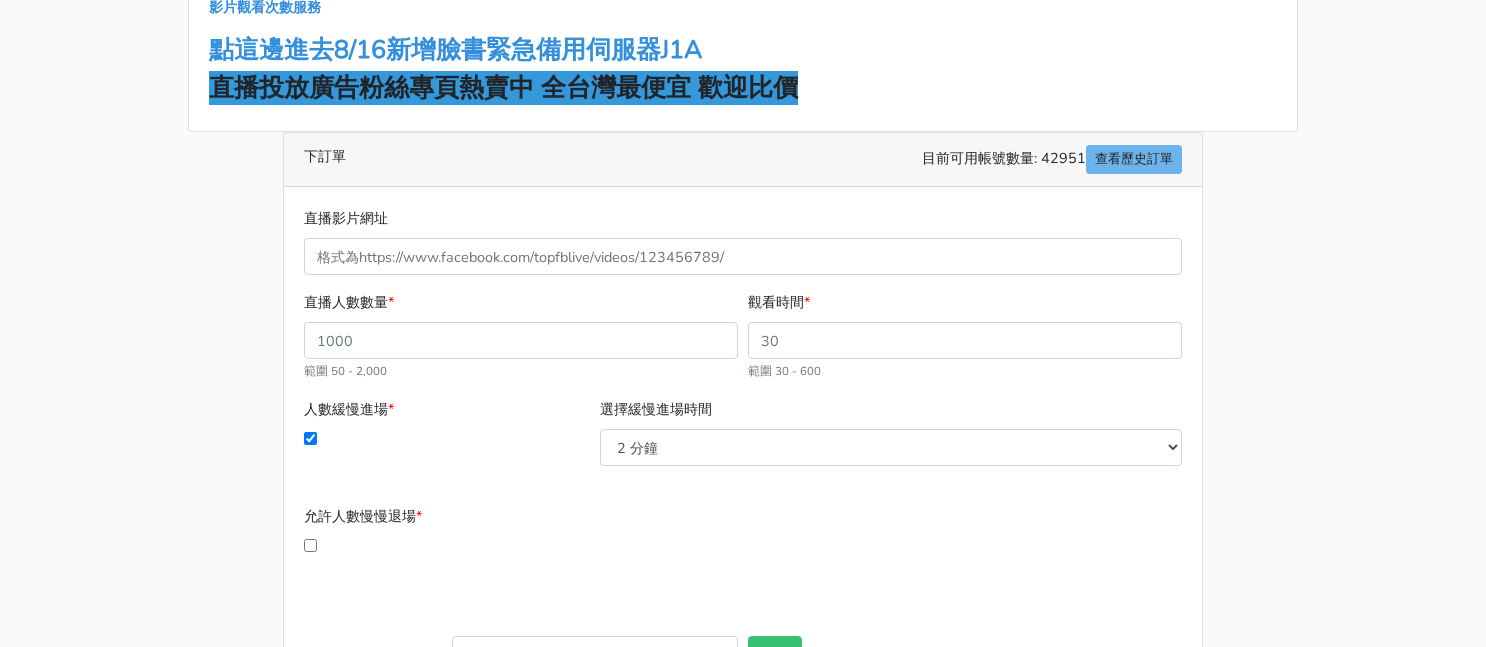 scroll, scrollTop: 0, scrollLeft: 0, axis: both 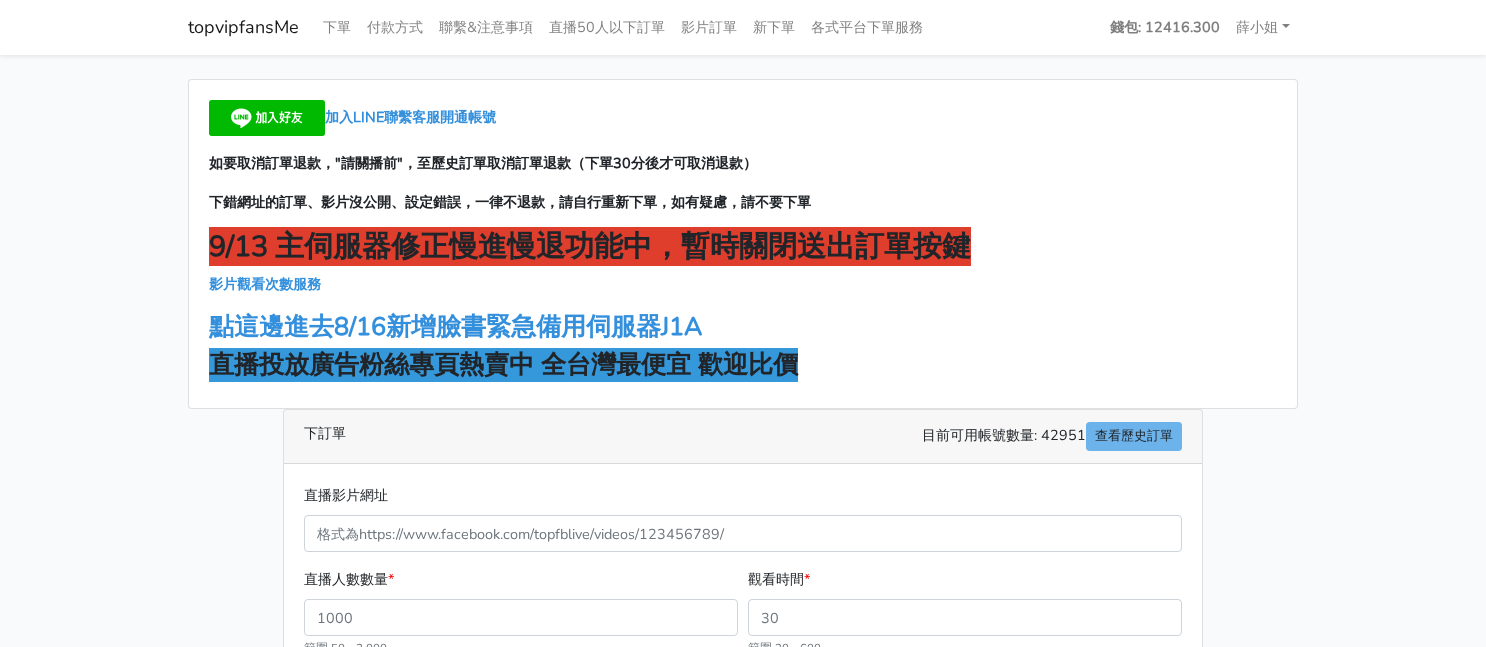 click on "加入LINE聯繫客服開通帳號
如要取消訂單退款，"請關播前"，至歷史訂單取消訂單退款（下單30分後才可取消退款）
下錯網址的訂單、影片沒公開、設定錯誤，一律不退款，請自行重新下單，如有疑慮，請不要下單
9/13 主伺服器修正慢進慢退功能中，暫時關閉送出訂單按鍵
影片觀看次數服務
點這邊進去8/16新增臉書緊急備用伺服器J1A
直播投放廣告粉絲專頁熱賣中 全[COUNTRY]最便宜 歡迎比價" at bounding box center [743, 244] 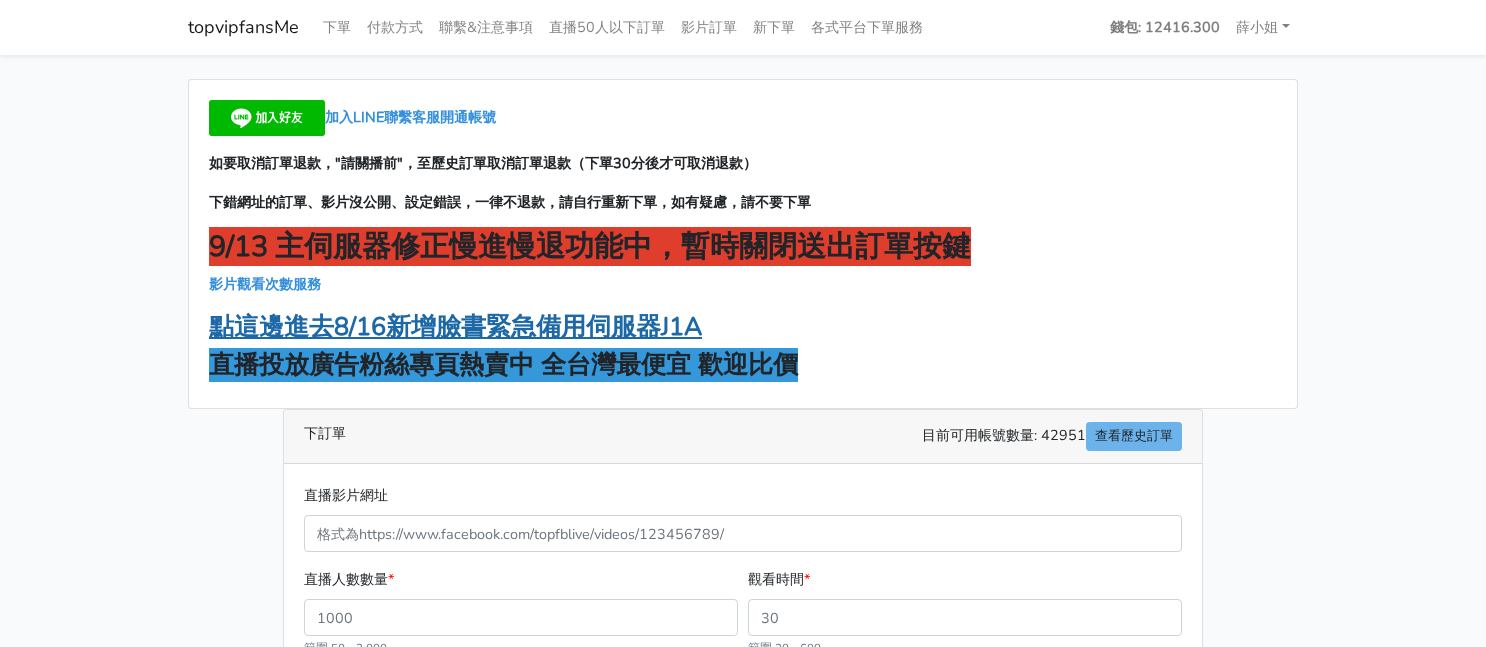 click on "點這邊進去8/16新增臉書緊急備用伺服器J1A" at bounding box center (455, 327) 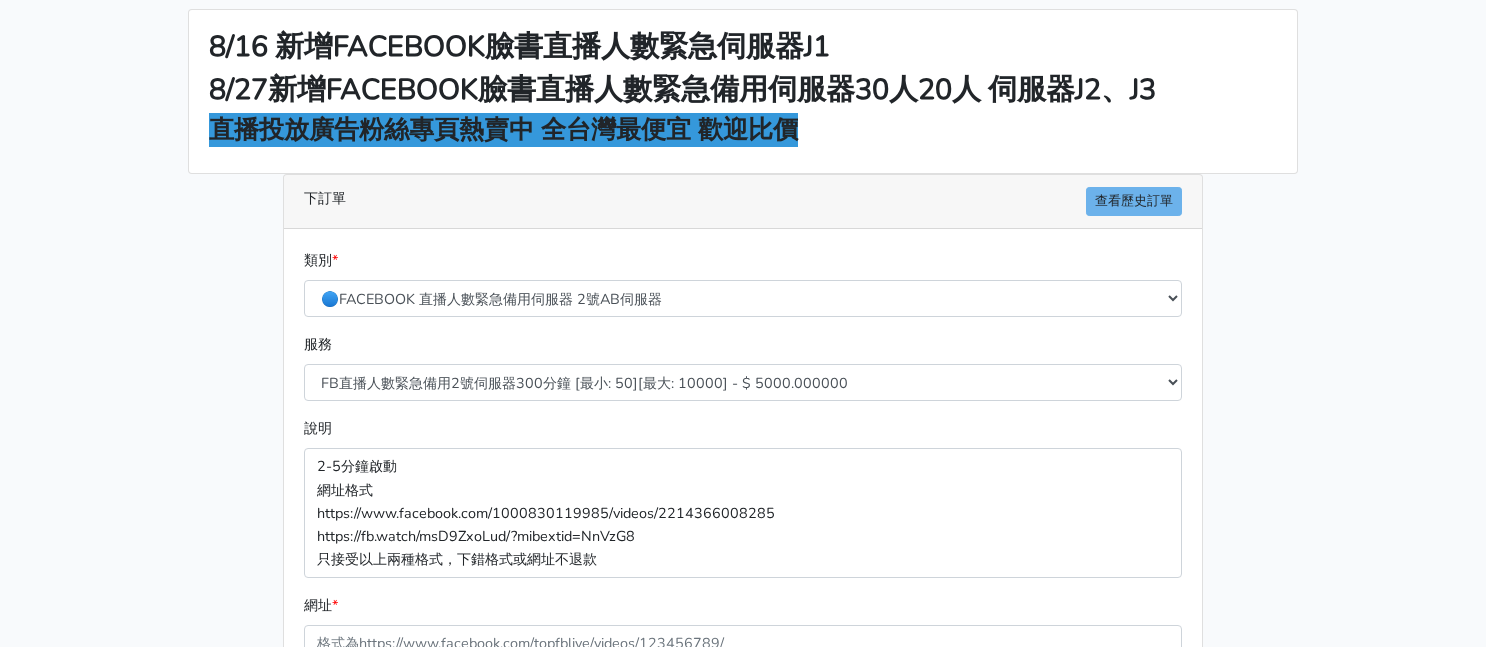 scroll, scrollTop: 100, scrollLeft: 0, axis: vertical 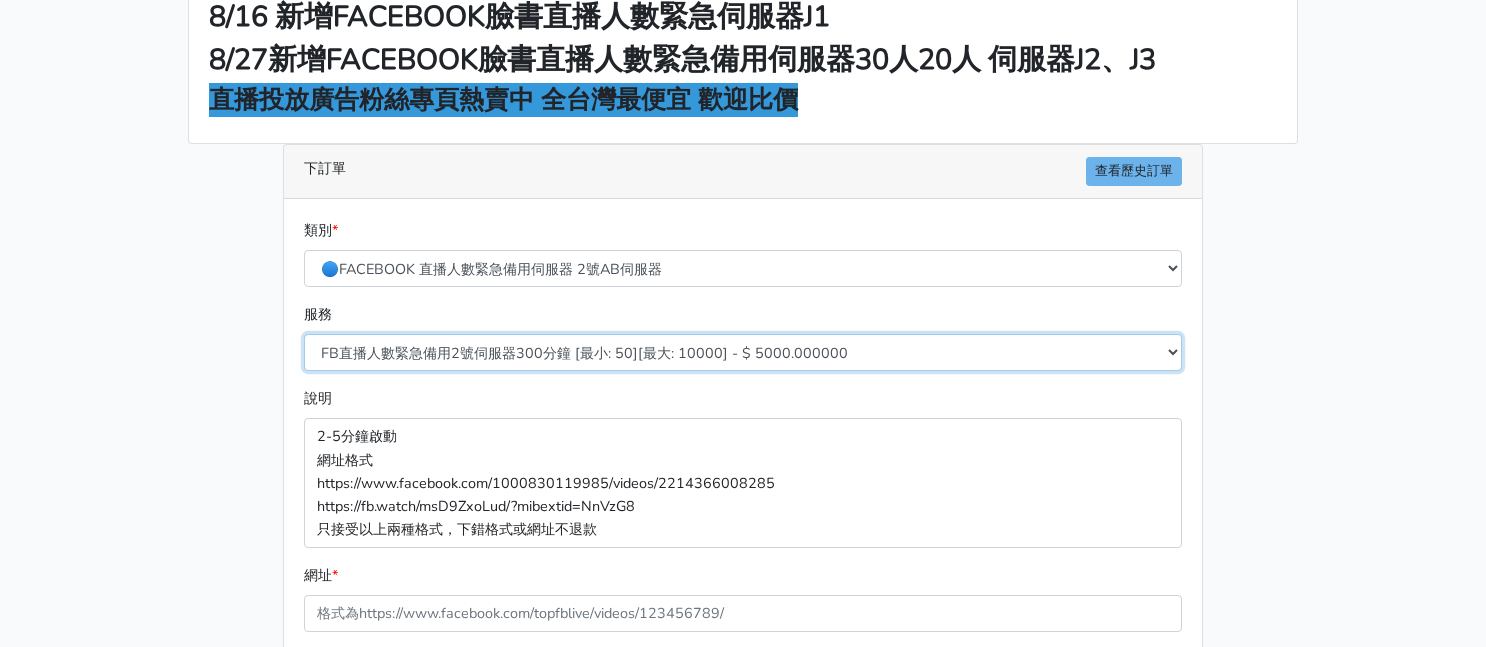 click on "FB直播人數緊急備用2號伺服器300分鐘 [最小: 50][最大: 10000] - $ 5000.000000 FB直播人數緊急備用2號伺服器60分鐘 [最小: 50][最大: 10000] - $ 1000.000000 FB直播人數緊急備用2號伺服器90分鐘 [最小: 50][最大: 10000] - $ 1500.000000 FB直播人數緊急備用2號伺服器120分鐘 [最小: 50][最大: 10000] - $ 2000.000000 FB直播人數緊急備用2號伺服器150分鐘 [最小: 50][最大: 10000] - $ 2500.000000 FB直播人數緊急備用2號伺服器180分鐘 [最小: 50][最大: 10000] - $ 3000.000000 FB直播人數緊急備用2號伺服器240分鐘 [最小: 50][最大: 10000] - $ 4000.000000 FB直播人數緊急備用2號伺服器360分鐘  [最小: 50][最大: 10000] - $ 6000.000000" at bounding box center [743, 352] 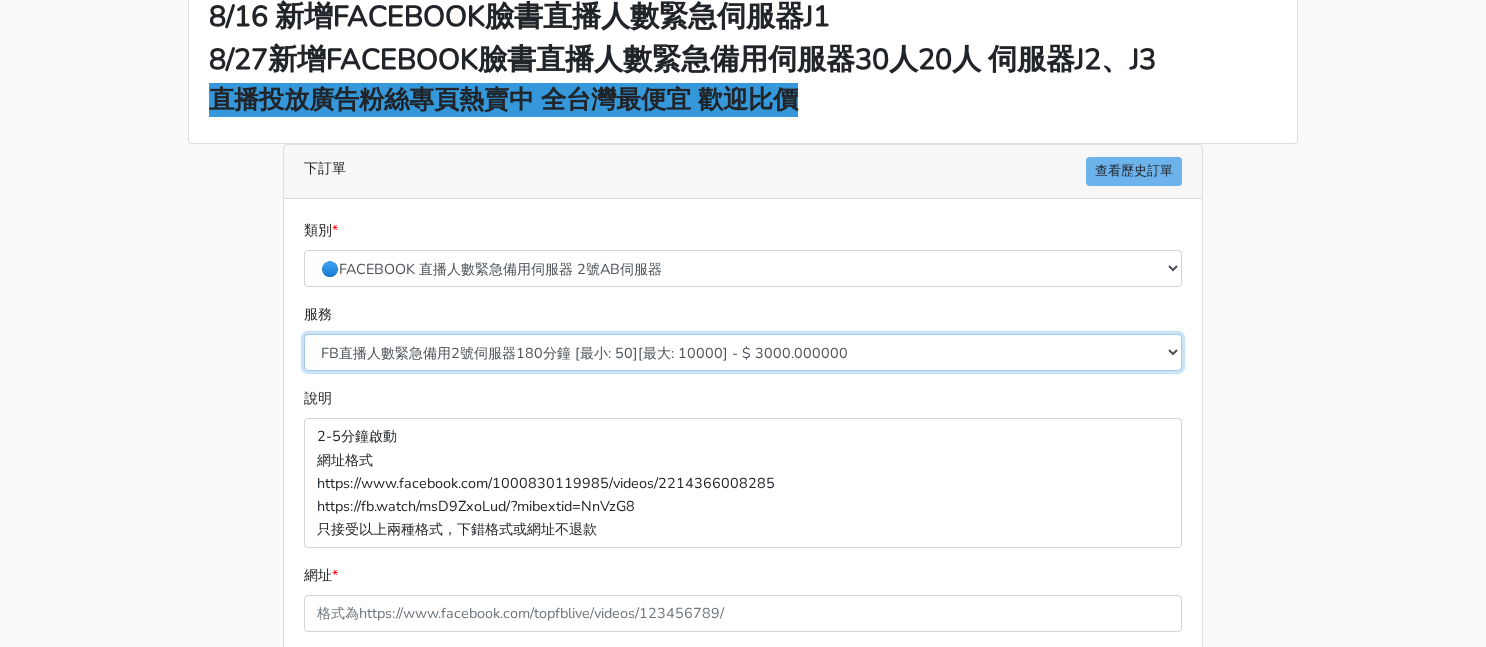 click on "FB直播人數緊急備用2號伺服器300分鐘 [最小: 50][最大: 10000] - $ 5000.000000 FB直播人數緊急備用2號伺服器60分鐘 [最小: 50][最大: 10000] - $ 1000.000000 FB直播人數緊急備用2號伺服器90分鐘 [最小: 50][最大: 10000] - $ 1500.000000 FB直播人數緊急備用2號伺服器120分鐘 [最小: 50][最大: 10000] - $ 2000.000000 FB直播人數緊急備用2號伺服器150分鐘 [最小: 50][最大: 10000] - $ 2500.000000 FB直播人數緊急備用2號伺服器180分鐘 [最小: 50][最大: 10000] - $ 3000.000000 FB直播人數緊急備用2號伺服器240分鐘 [最小: 50][最大: 10000] - $ 4000.000000 FB直播人數緊急備用2號伺服器360分鐘  [最小: 50][最大: 10000] - $ 6000.000000" at bounding box center (743, 352) 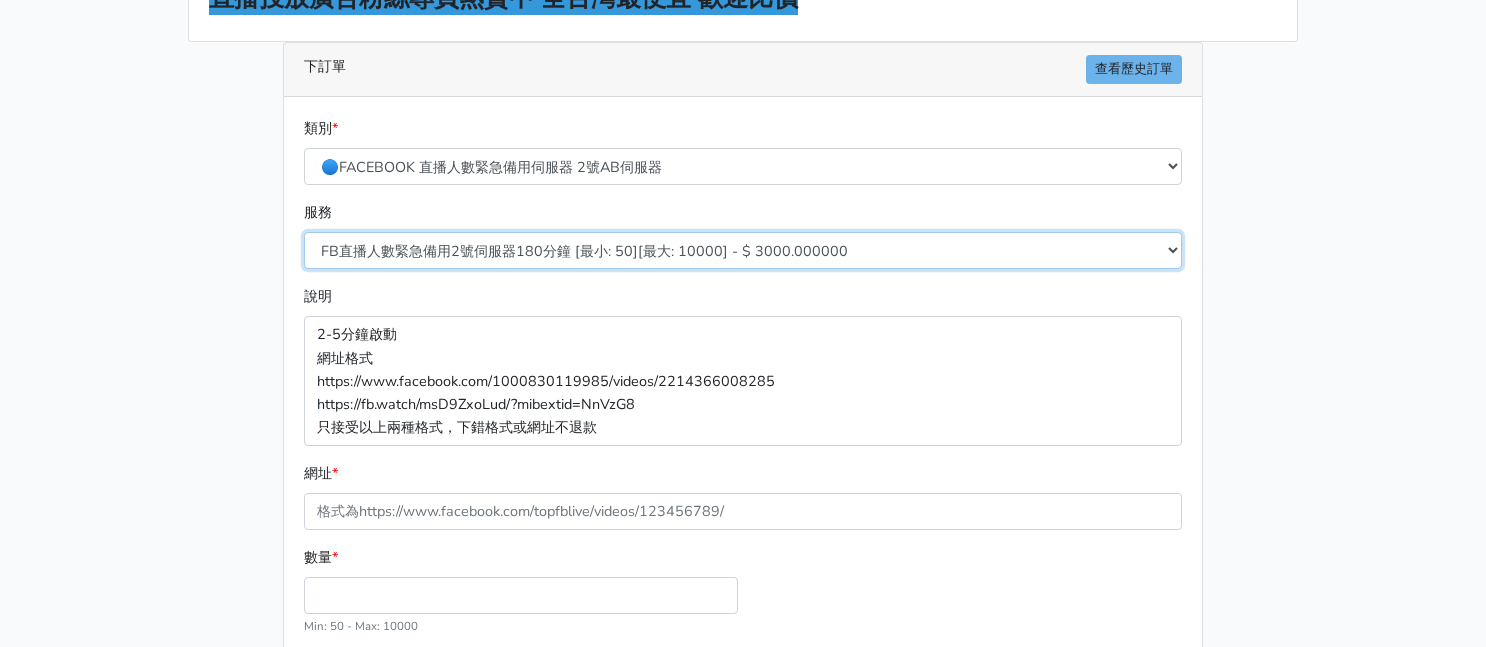 scroll, scrollTop: 300, scrollLeft: 0, axis: vertical 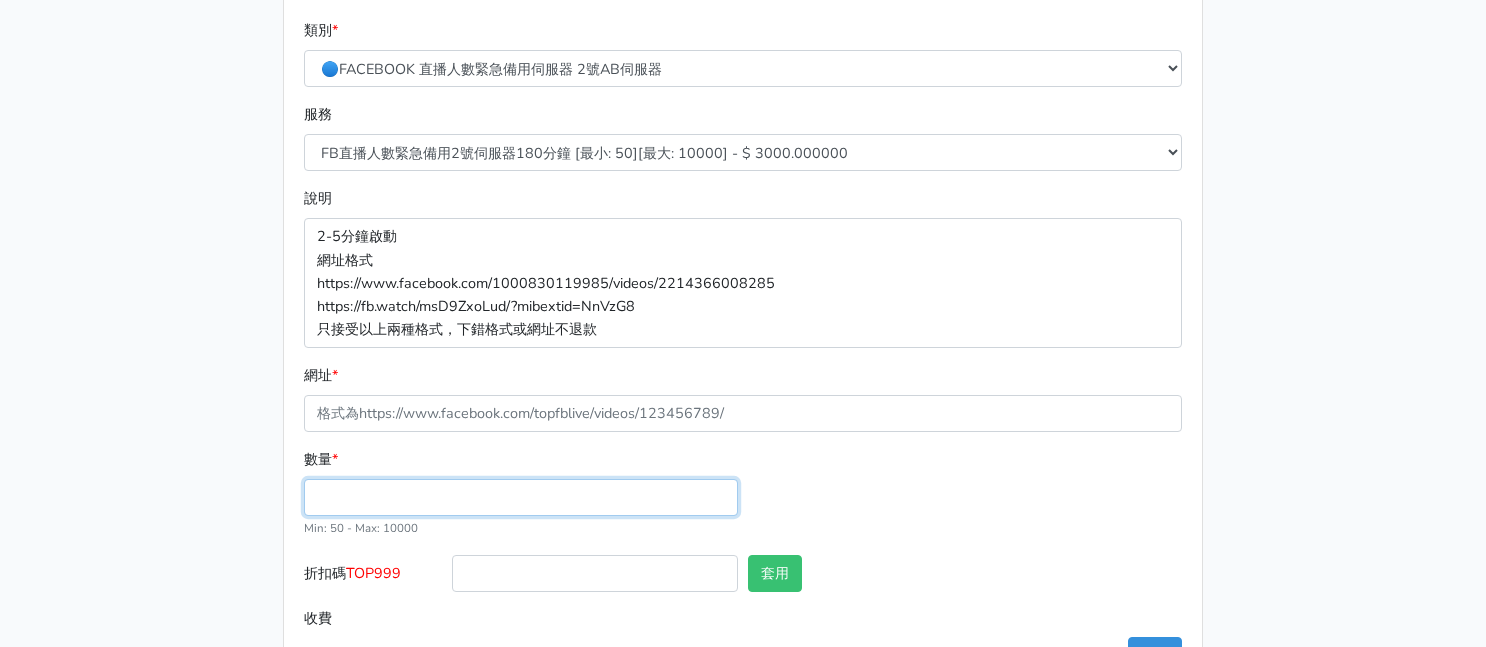 click on "數量 *" at bounding box center (521, 497) 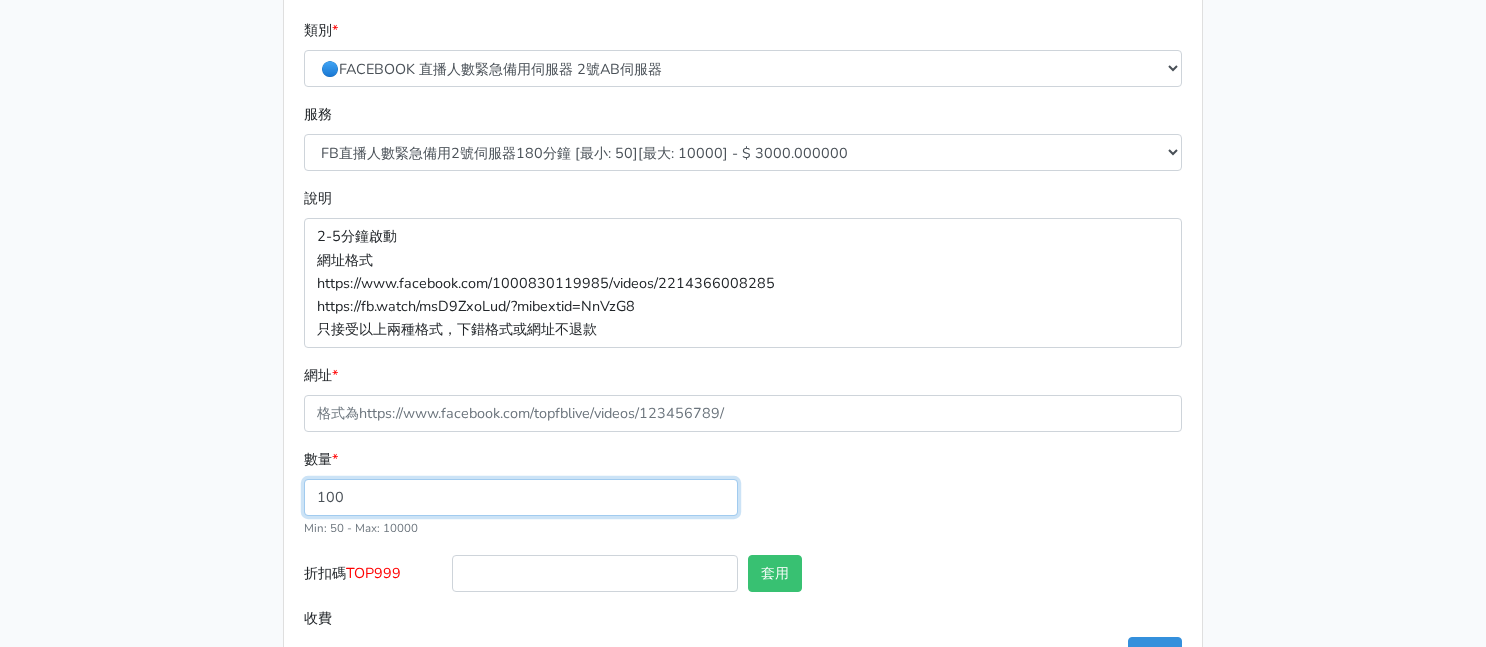 type on "100" 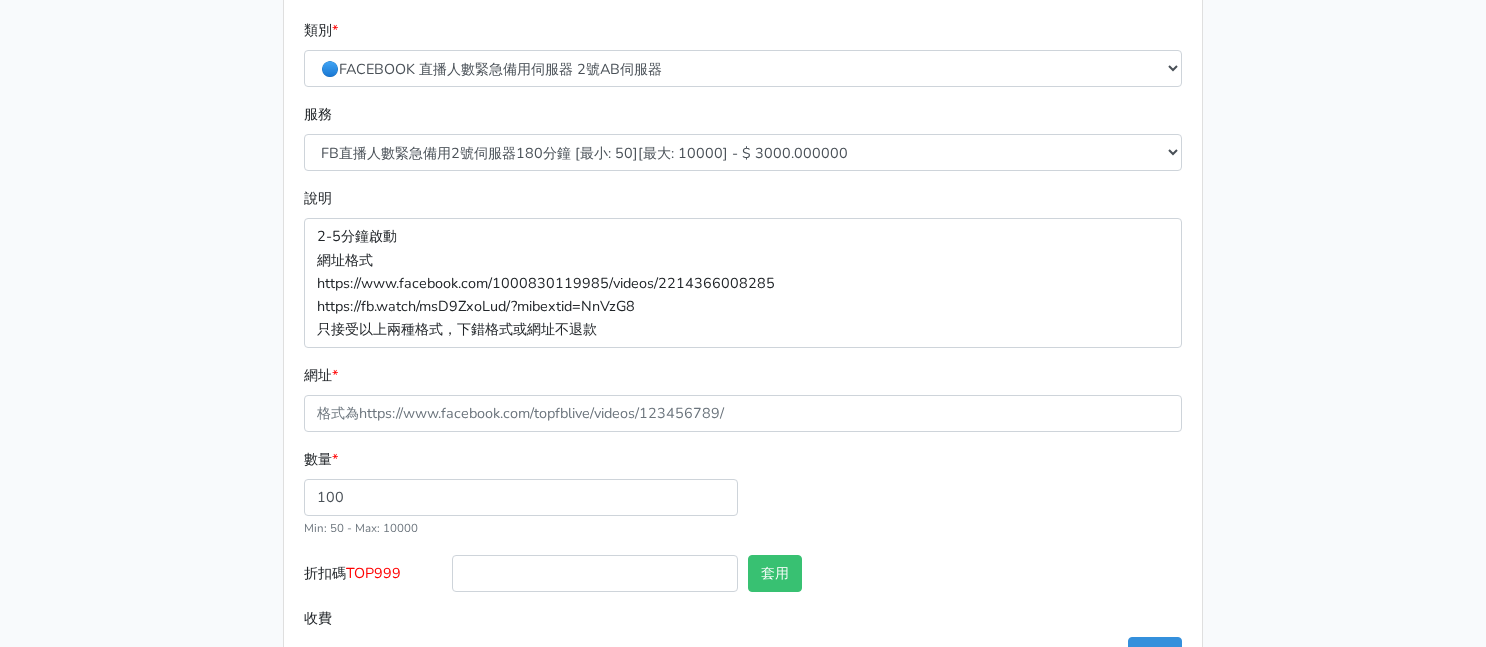 type on "300.000" 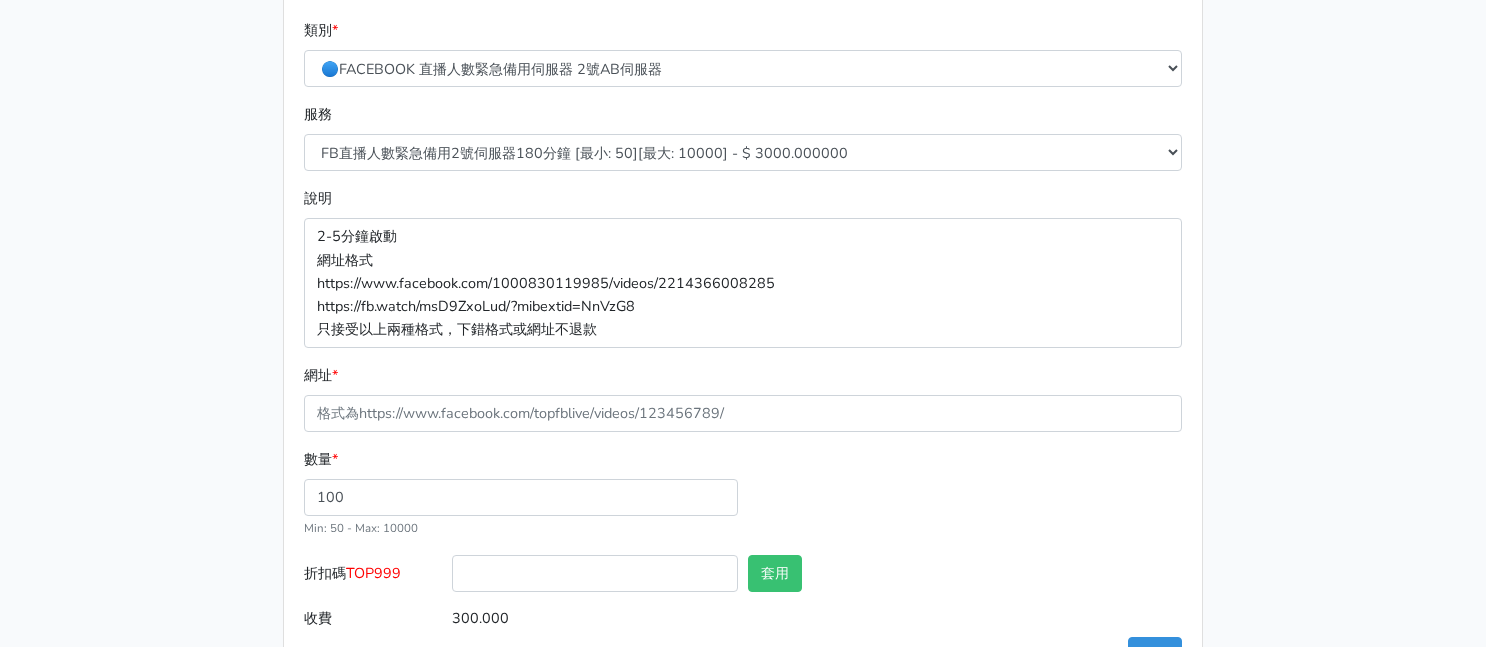 click on "TOP999" at bounding box center [373, 573] 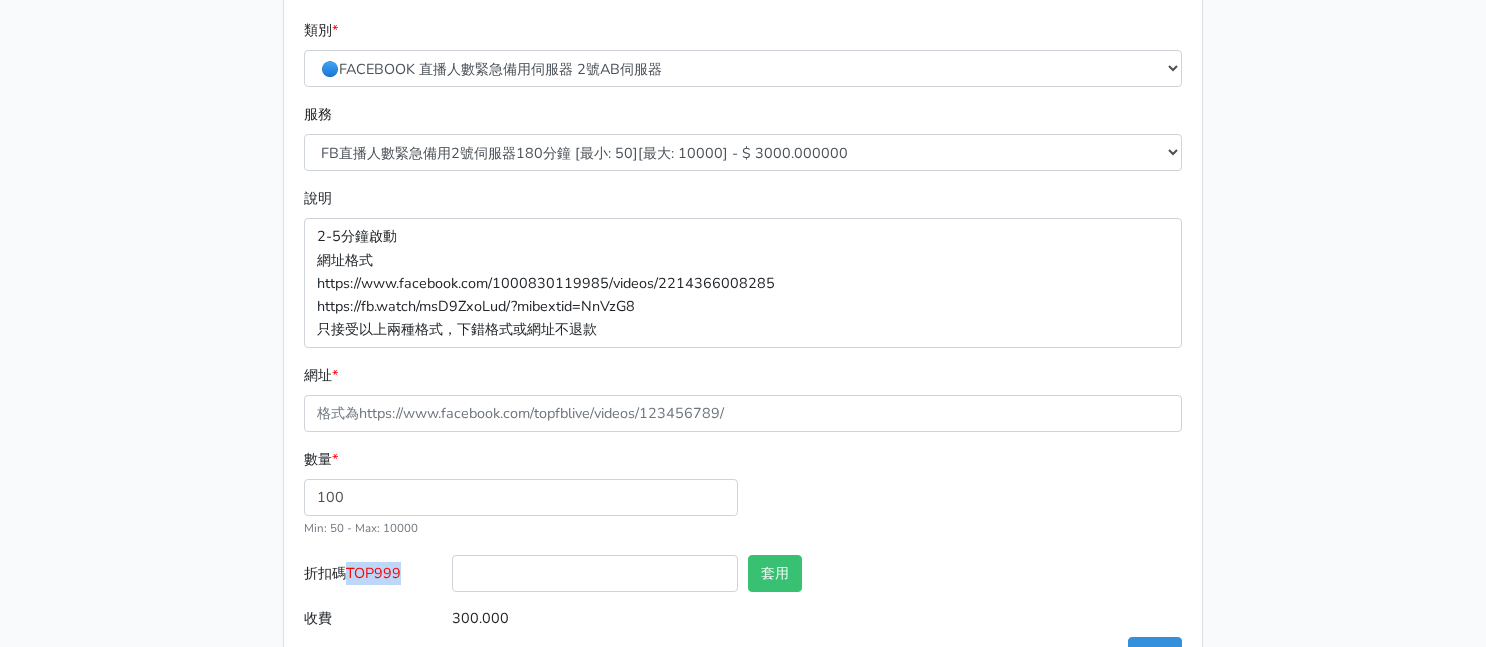 click on "TOP999" at bounding box center (373, 573) 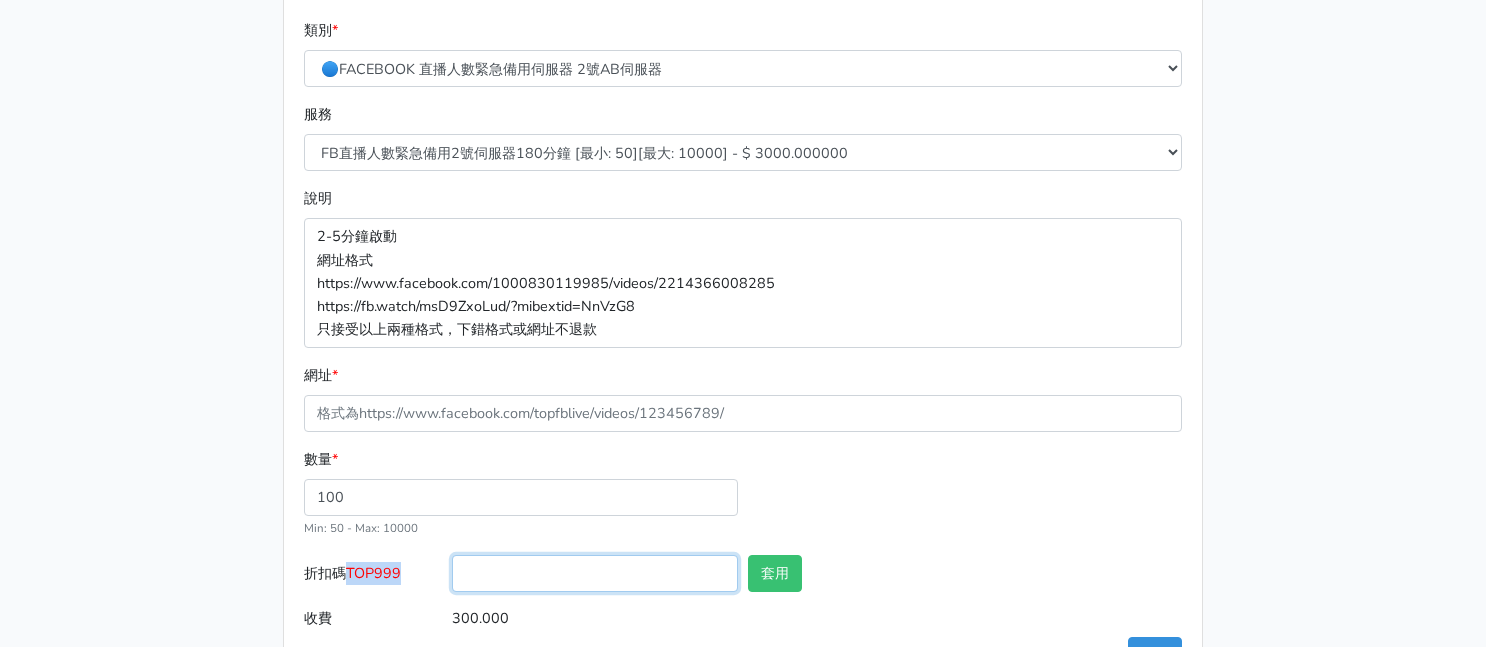 drag, startPoint x: 546, startPoint y: 576, endPoint x: 655, endPoint y: 575, distance: 109.004585 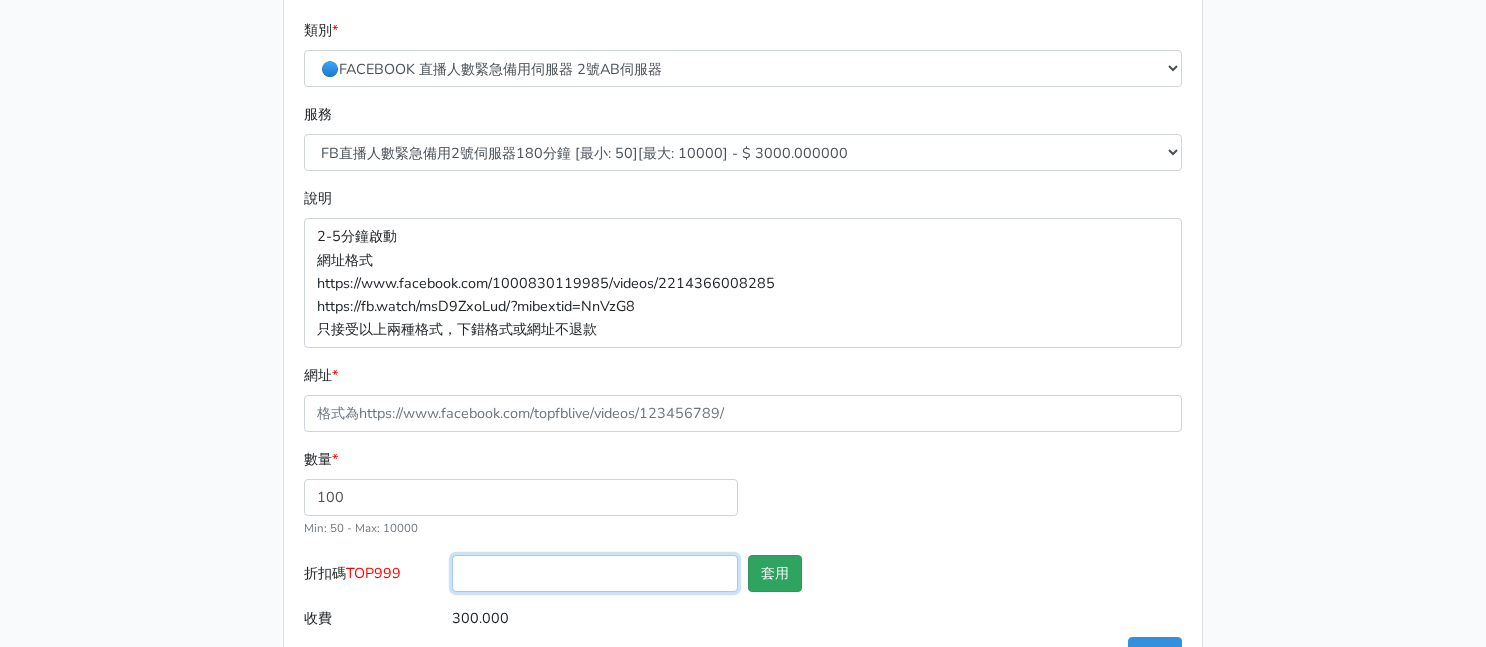 paste on "TOP999" 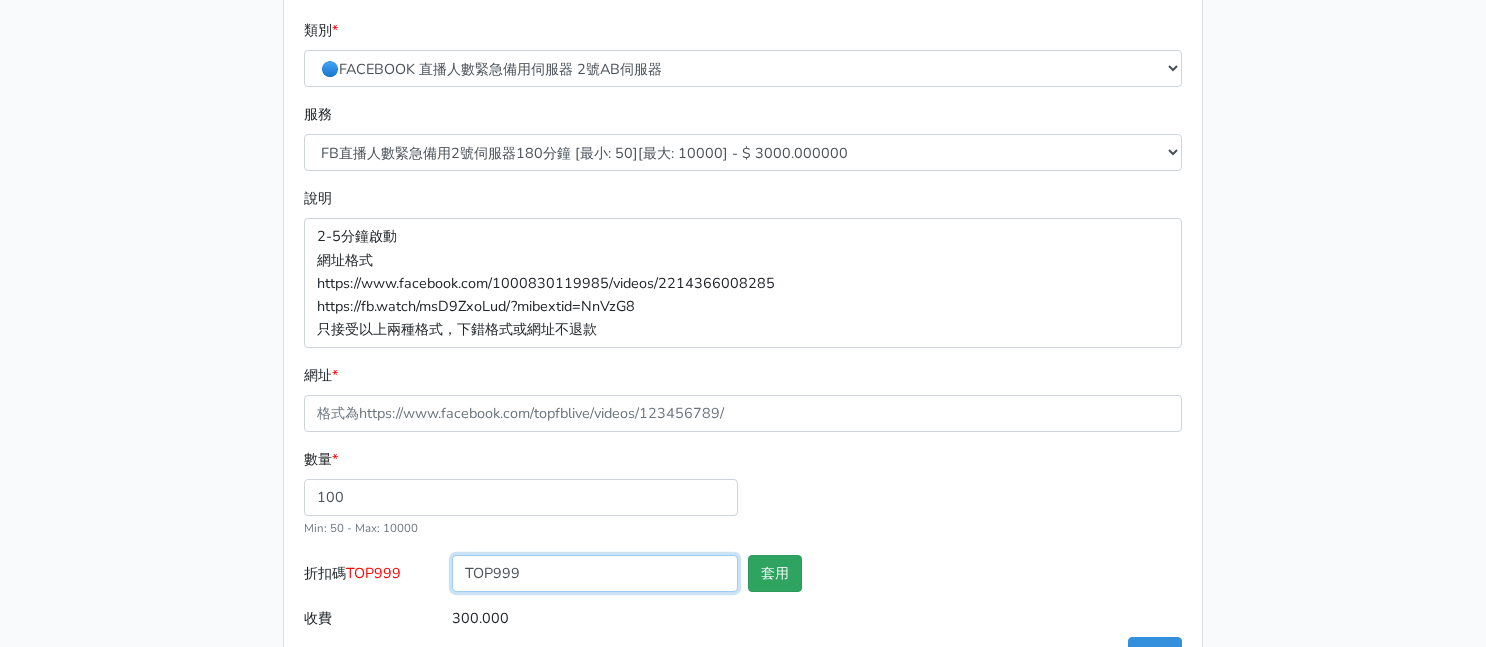 type on "TOP999" 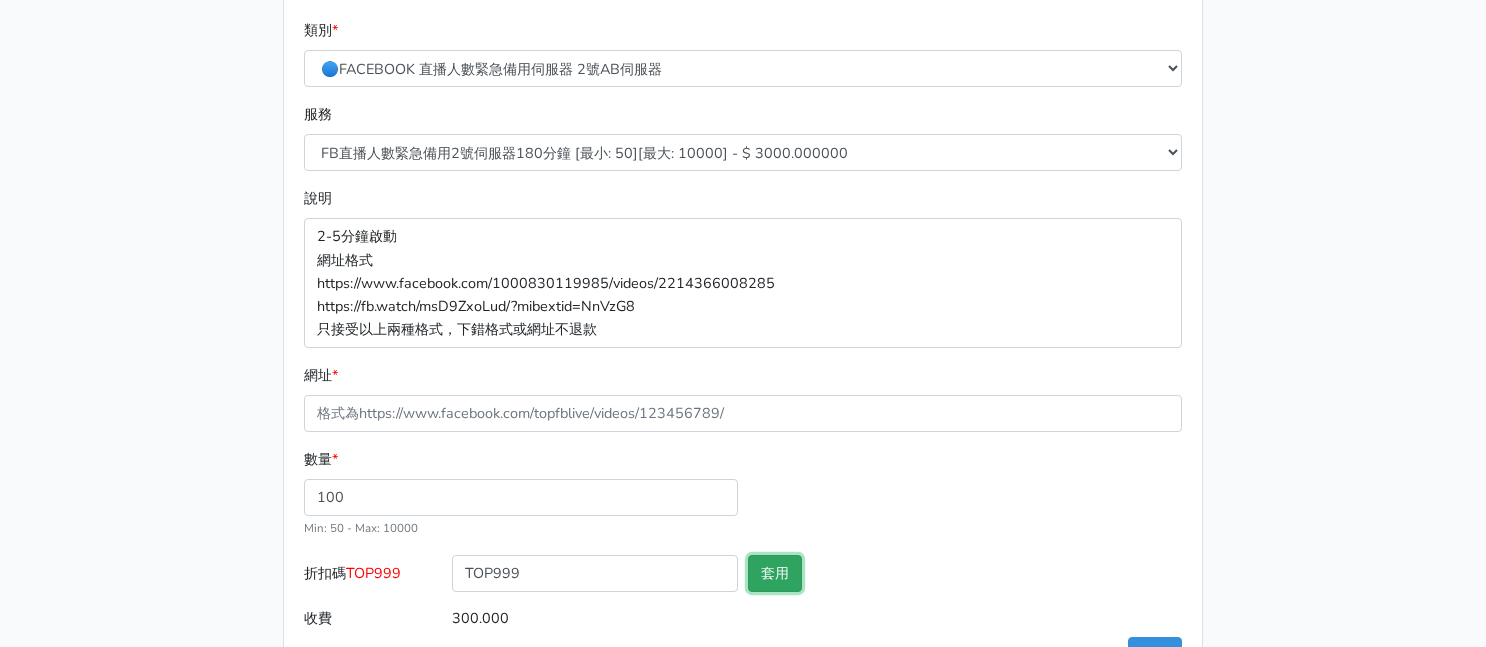 click on "套用" at bounding box center [775, 573] 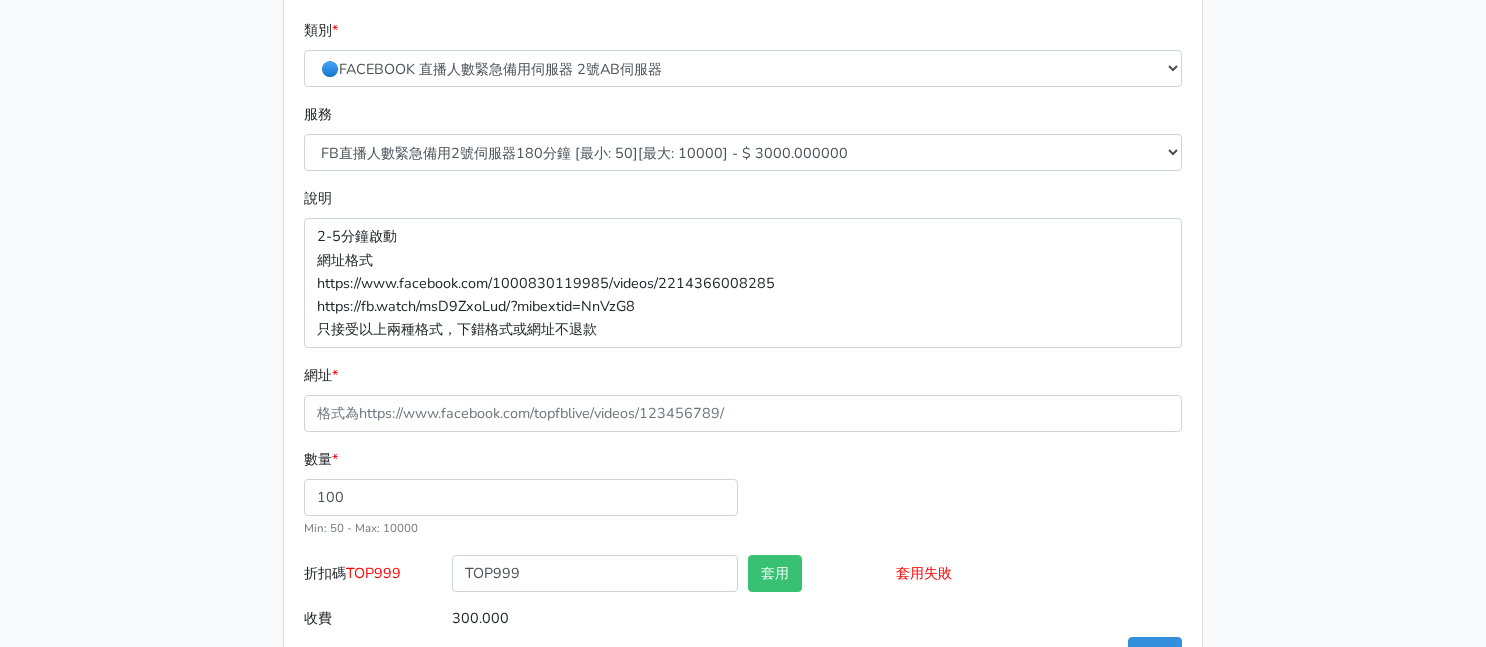 click on "數量 *
100
Min: 50 - Max: 10000" at bounding box center [743, 501] 